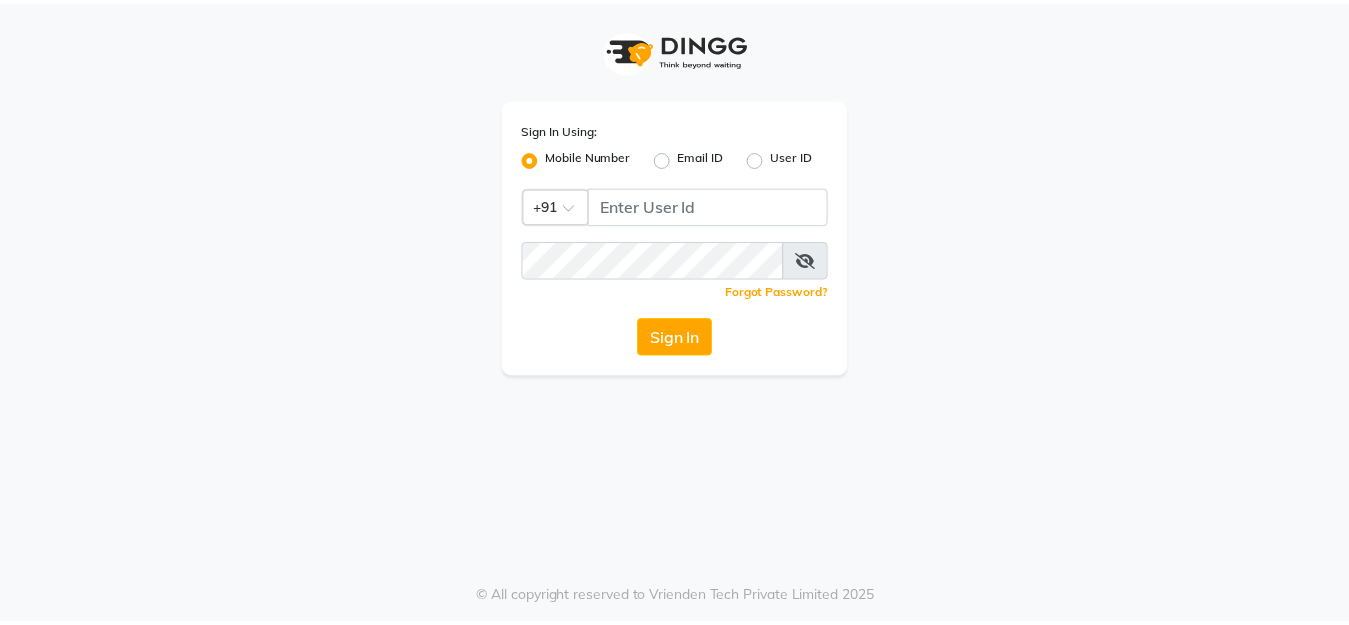 scroll, scrollTop: 0, scrollLeft: 0, axis: both 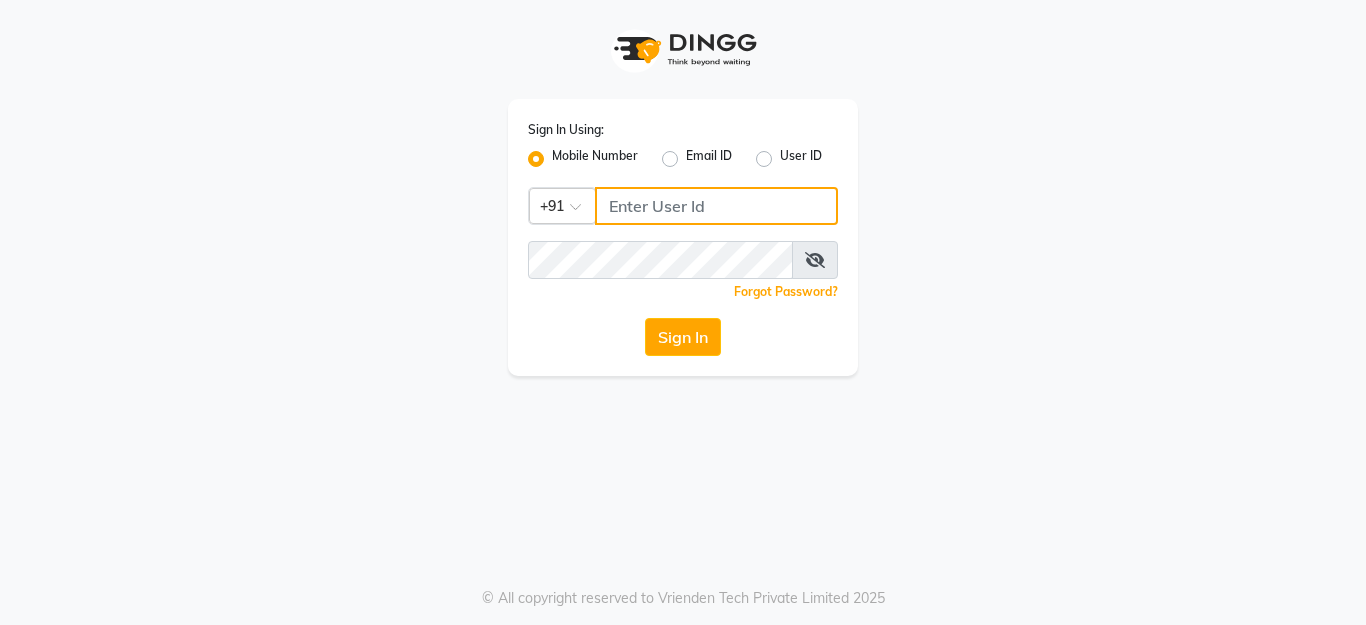 click 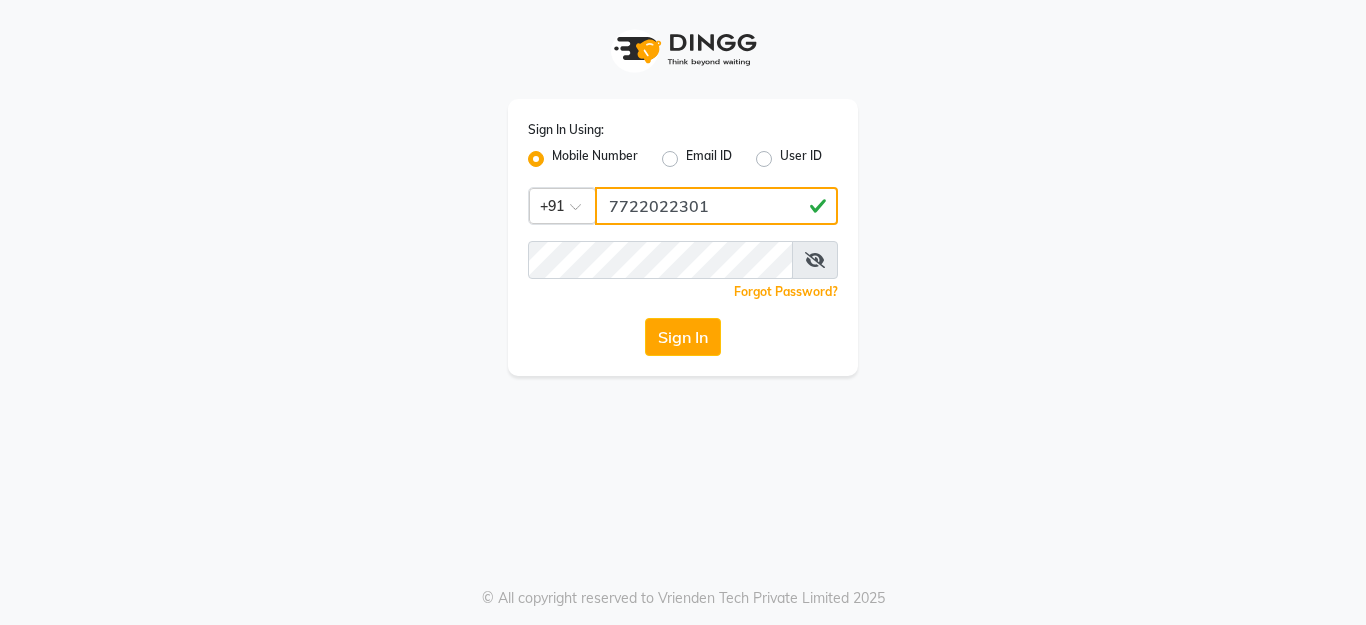 type on "7722022301" 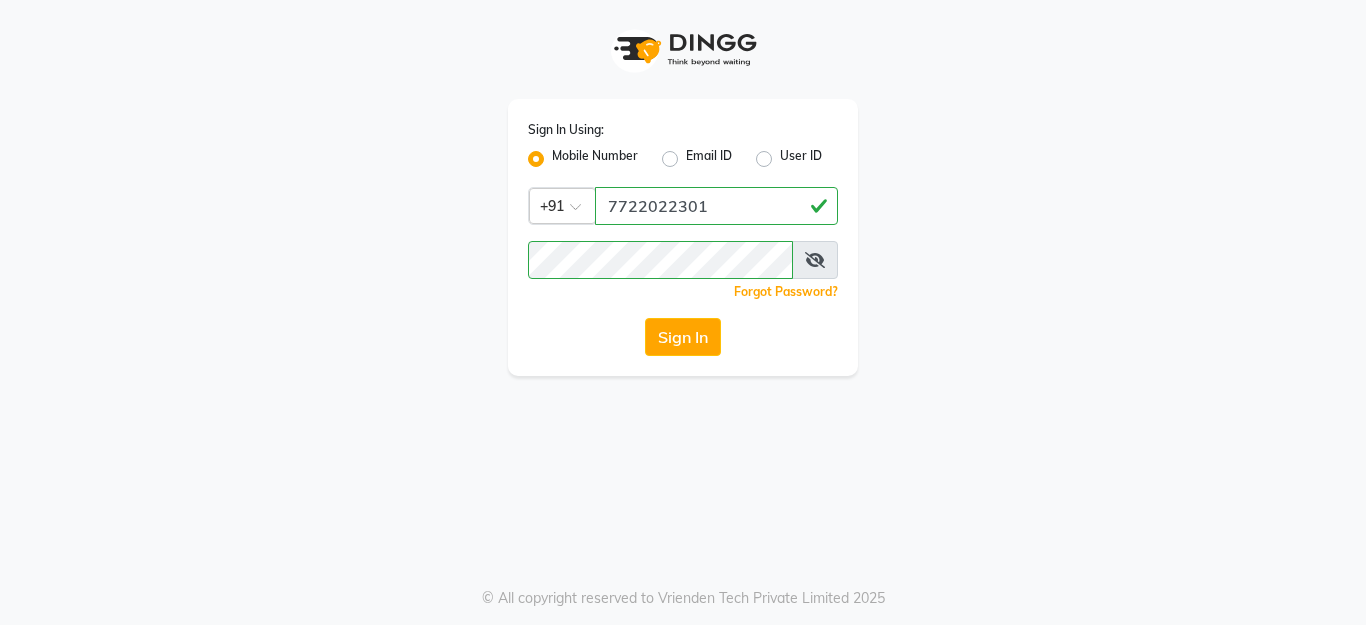 click at bounding box center [815, 260] 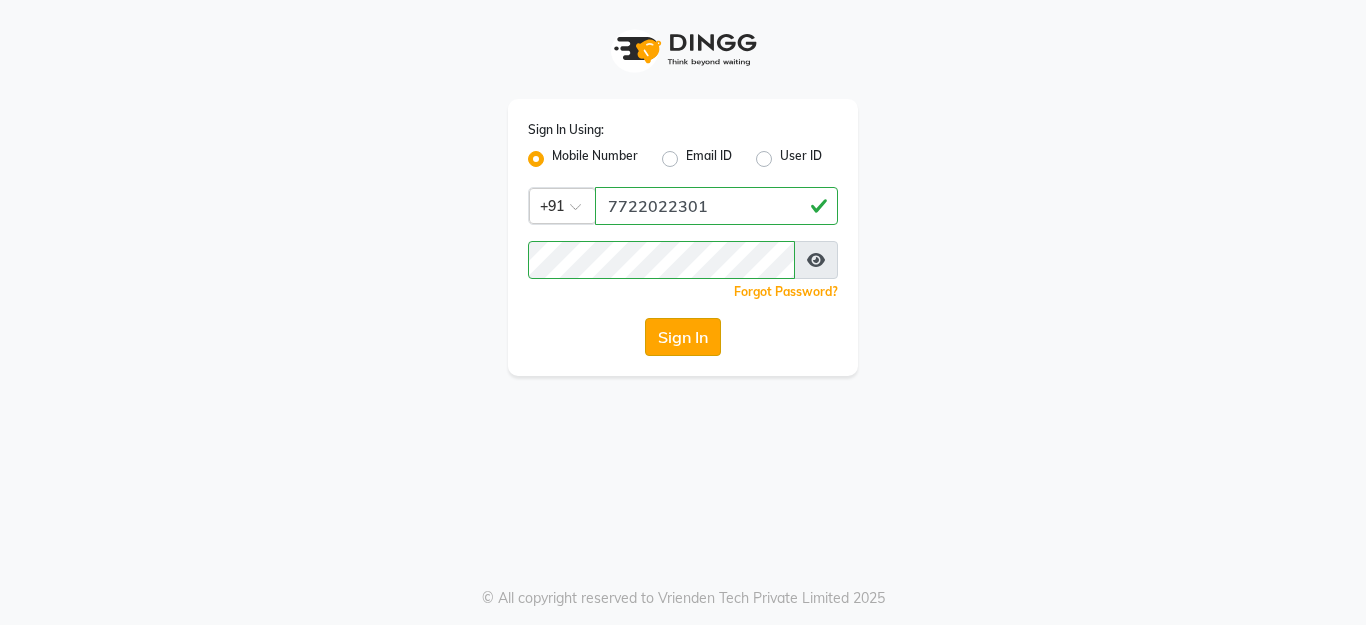 click on "Sign In" 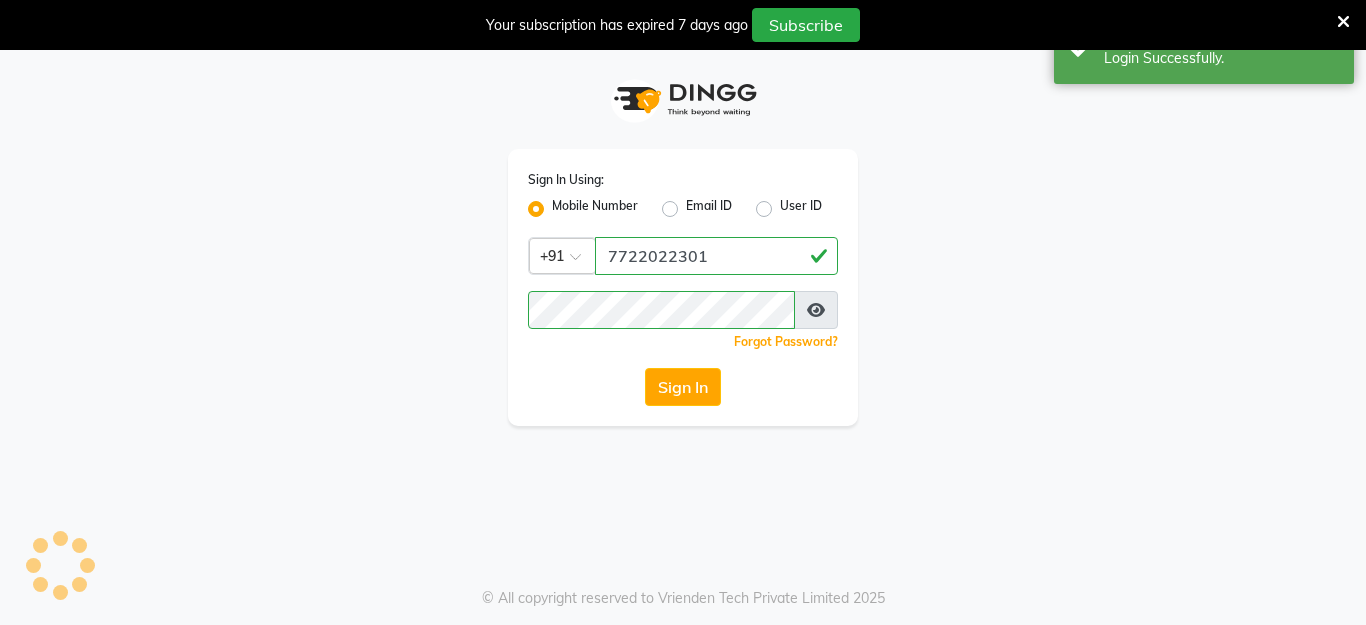 select on "service" 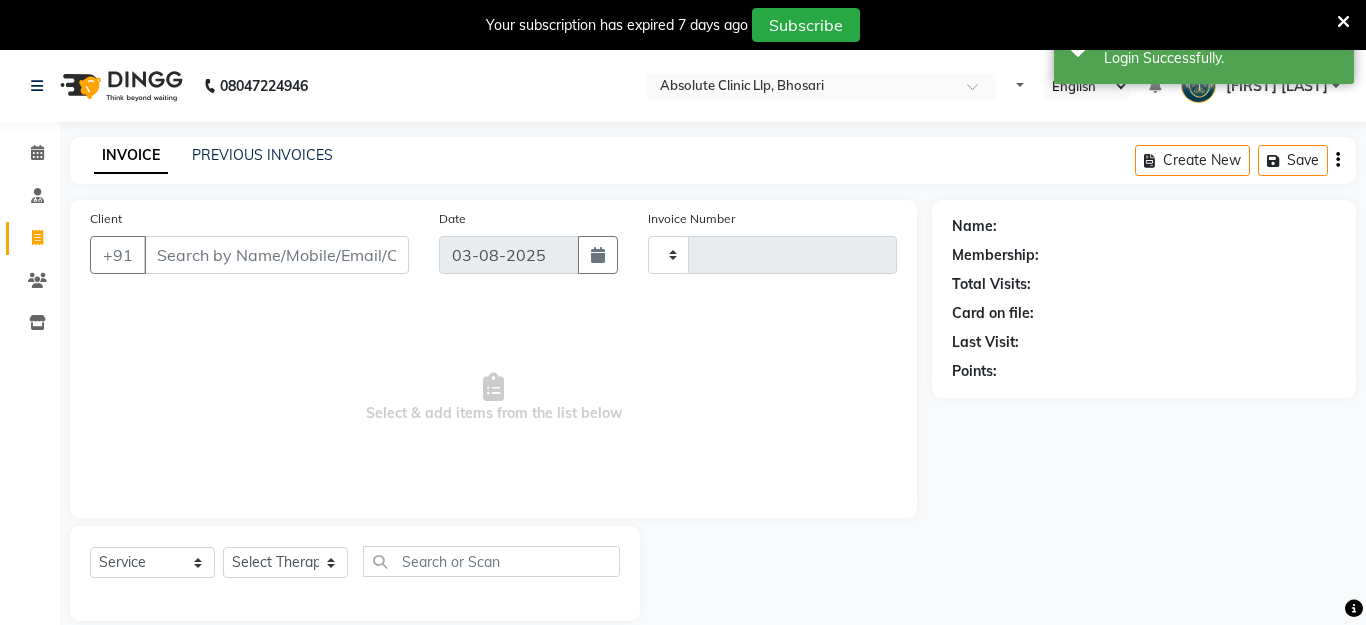 select on "en" 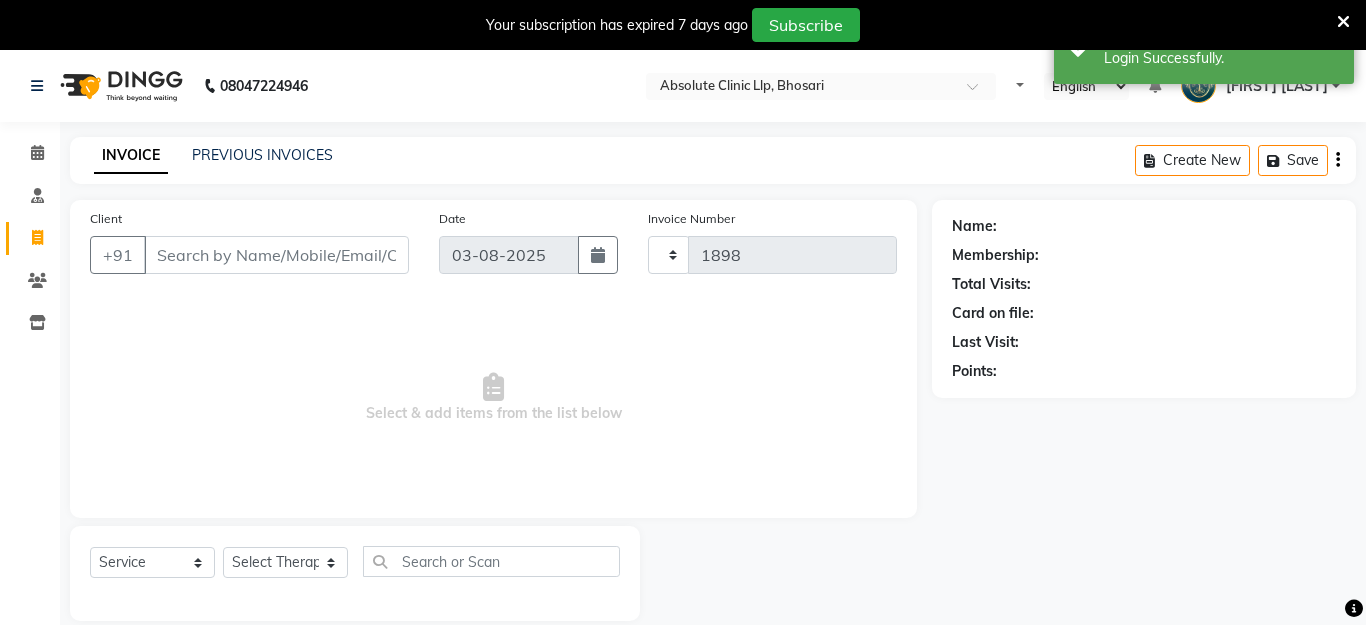 select on "4706" 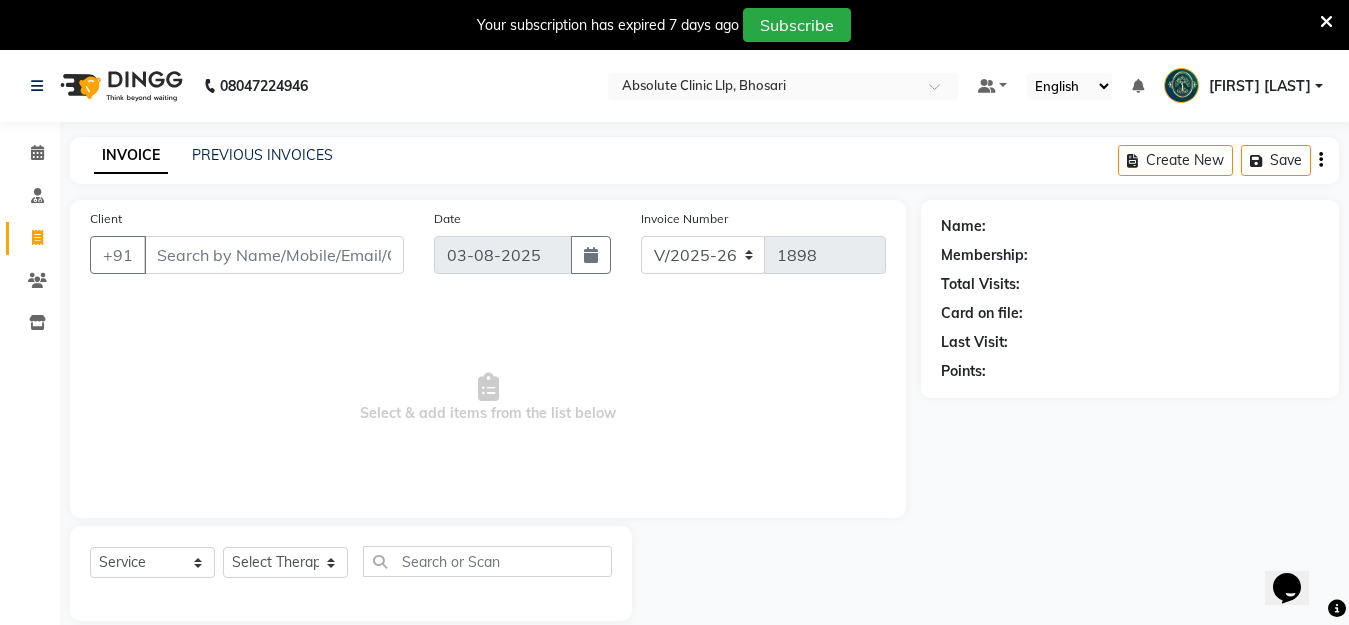 scroll, scrollTop: 0, scrollLeft: 0, axis: both 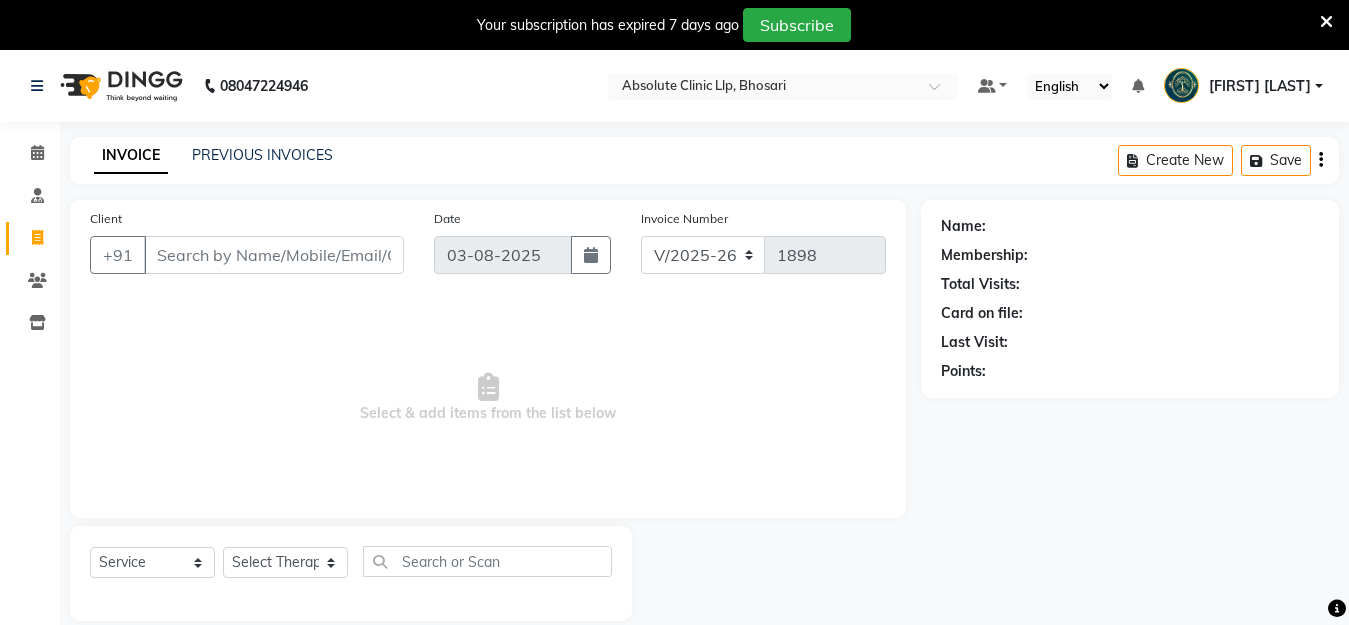 click on "Client" at bounding box center [274, 255] 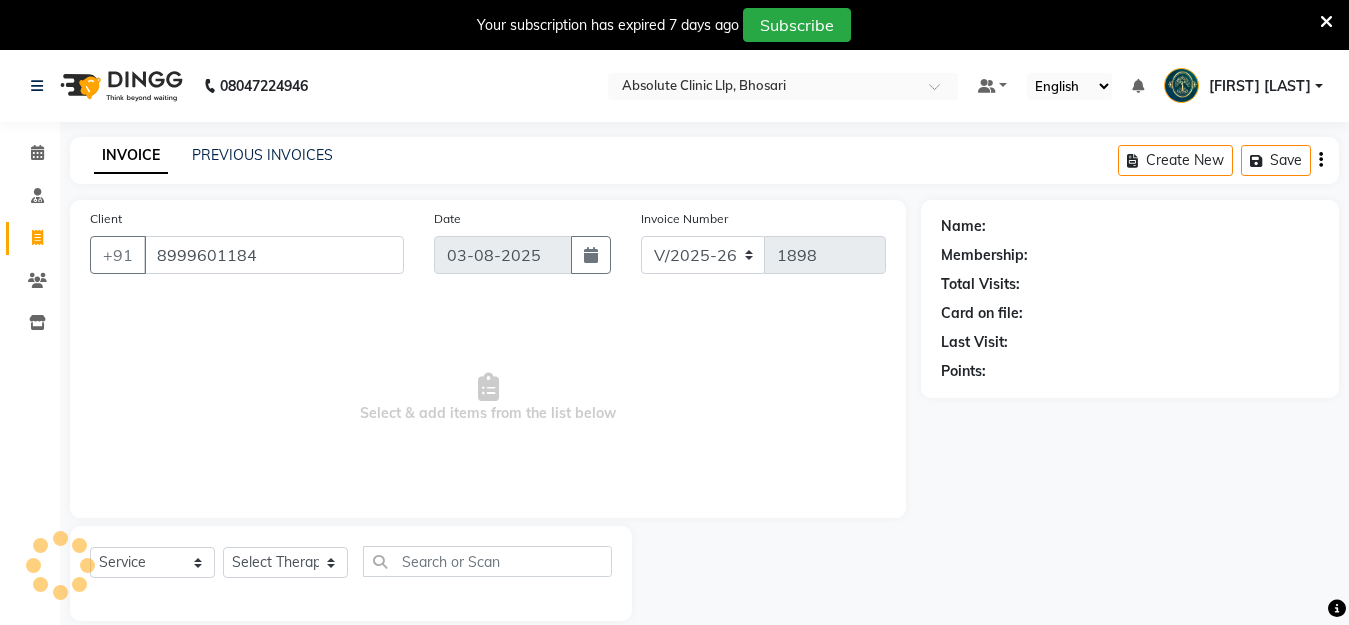 type on "8999601184" 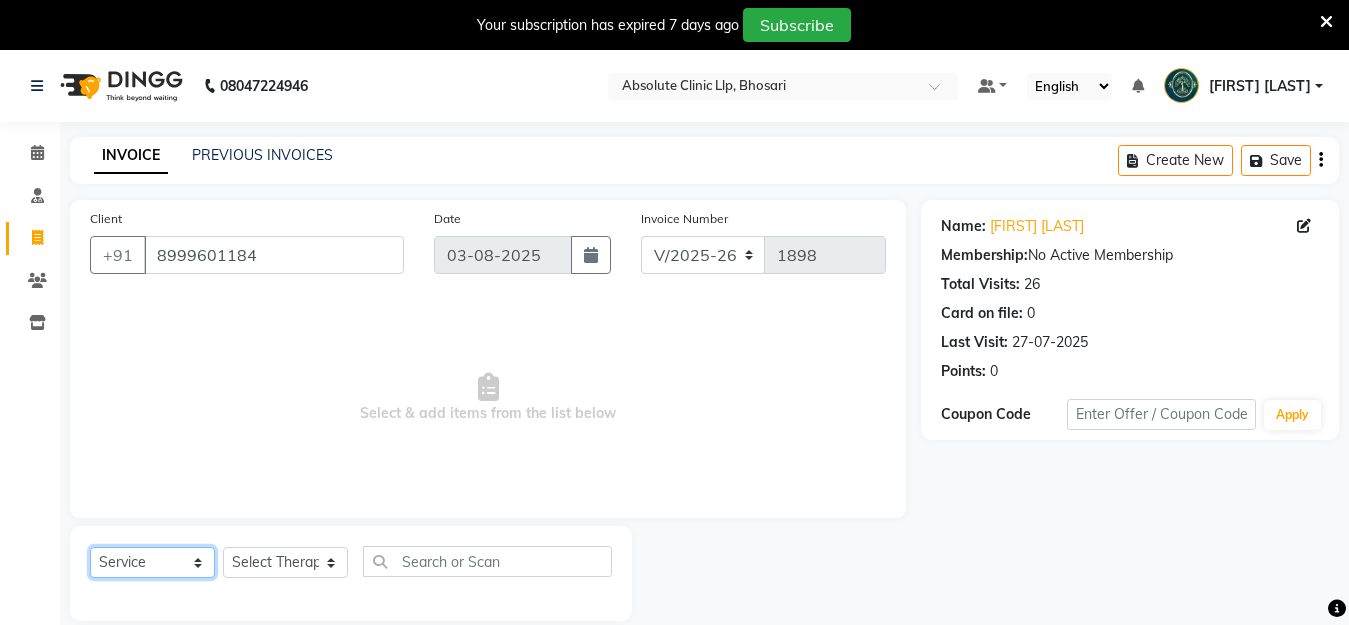 click on "Select  Service  Product  Membership  Package Voucher Prepaid Gift Card" 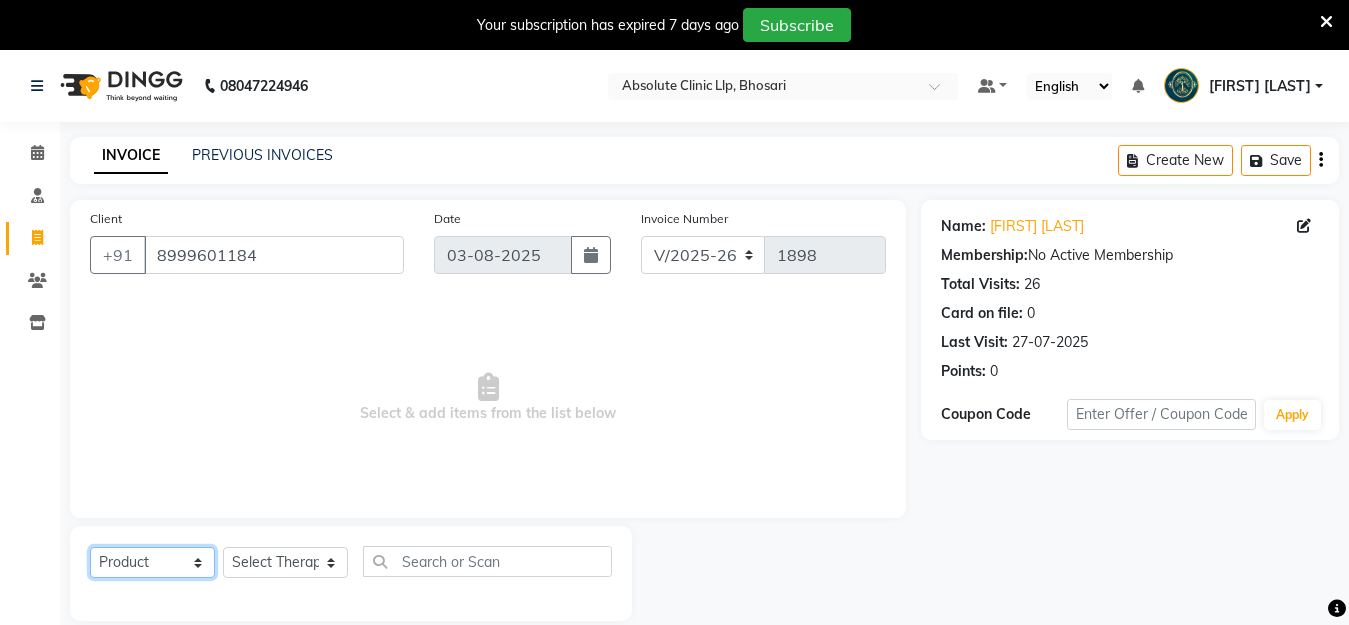 click on "Select  Service  Product  Membership  Package Voucher Prepaid Gift Card" 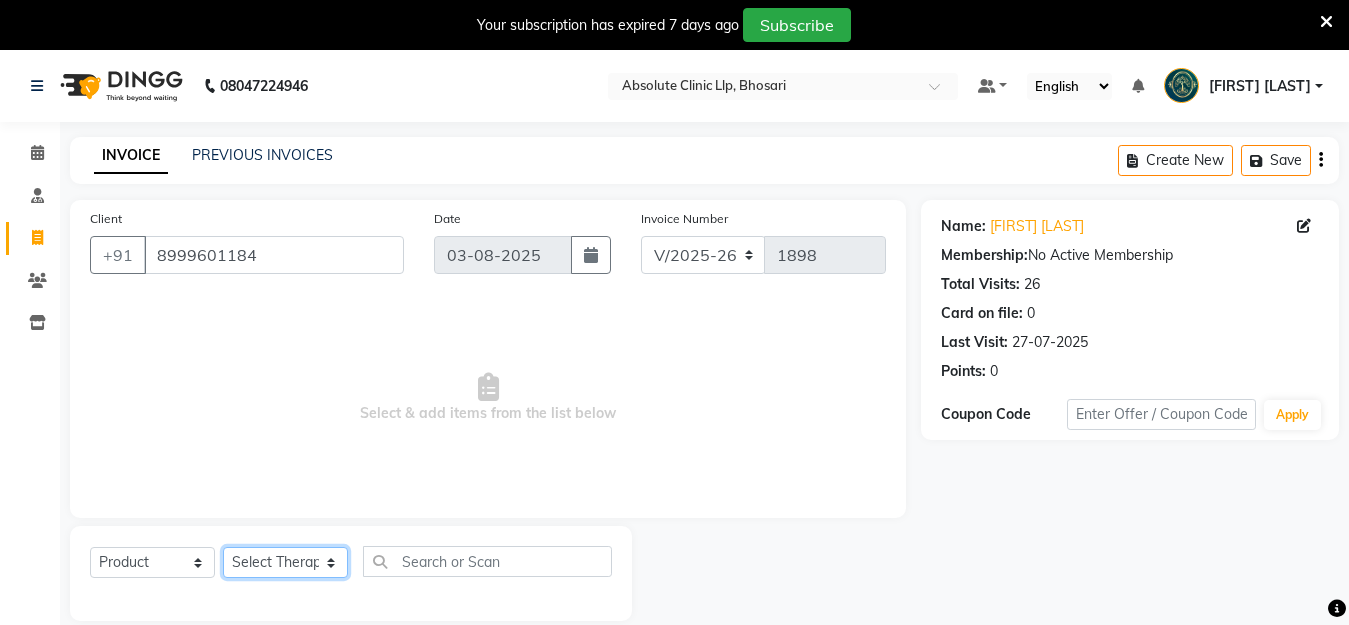 click on "Select Therapist Anita Gawli	 Dr.Bharati Patil Dr.Dhananjay Patil Dr.Rachana Hivarkar Gaurav Raaj Neha Rokde Priyanka  More RECEPTION-phuge prima Sachin Kale	 Sanjivni Kale	 Shekhar Chavan Sonali Naikre	 Vaishali Chowgule" 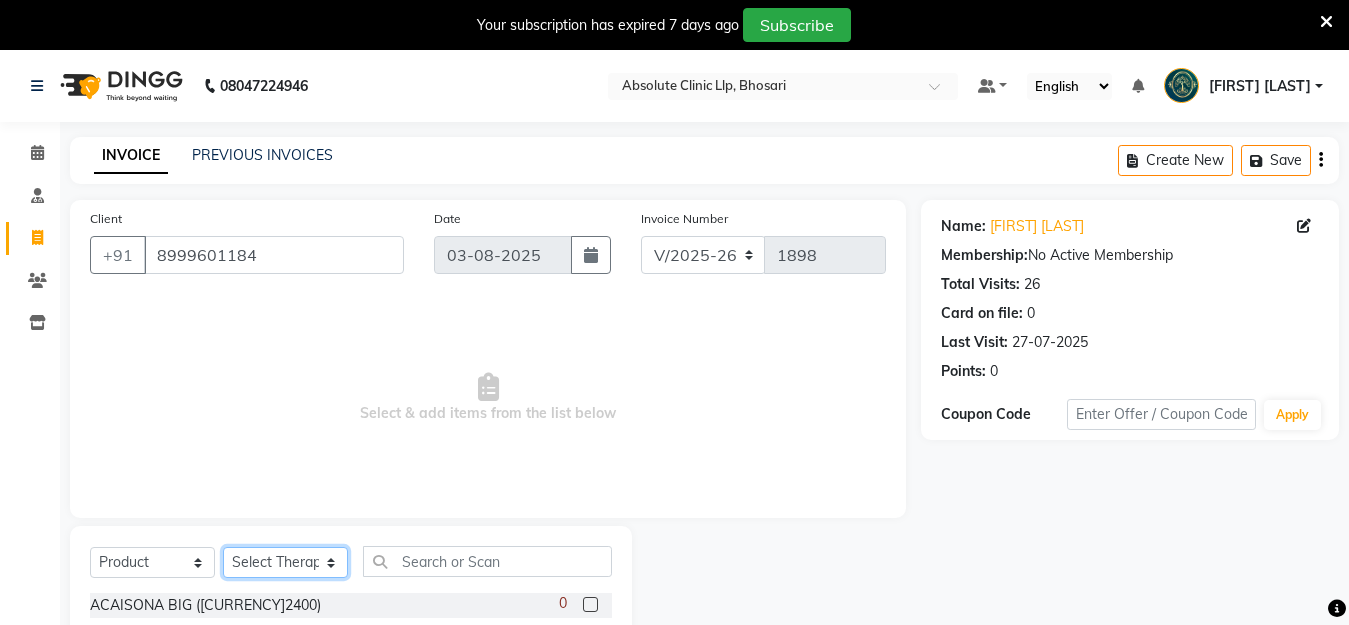 select on "27986" 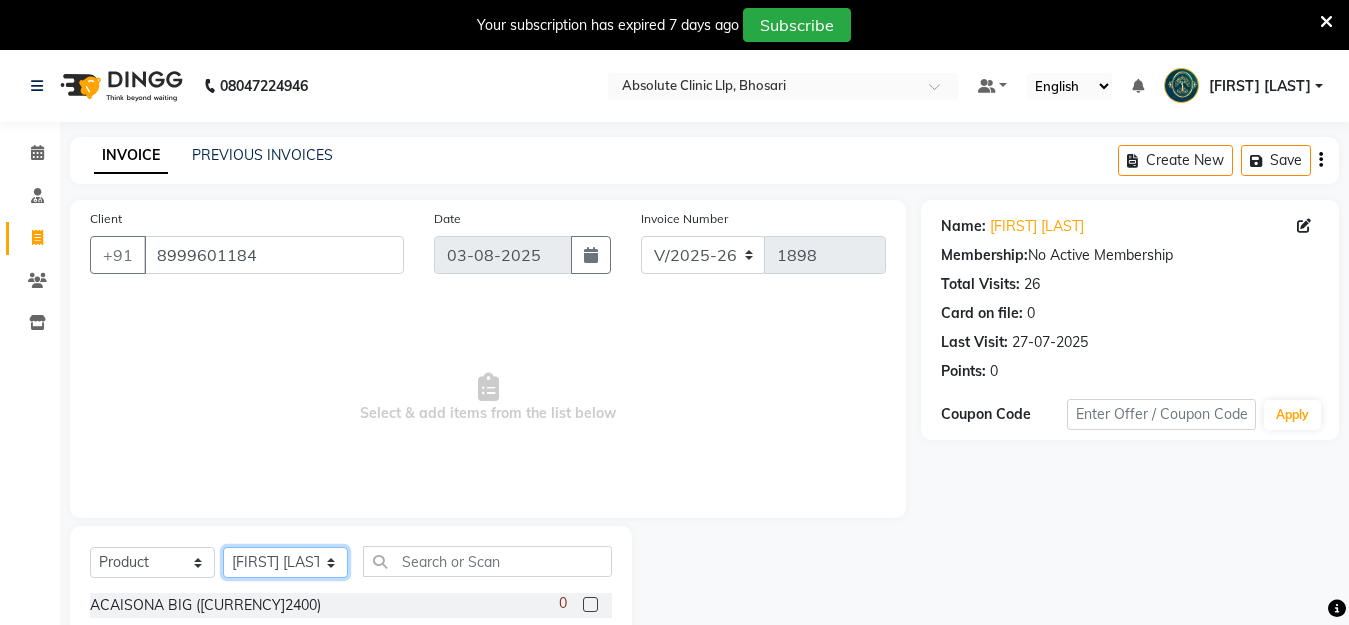 click on "Select Therapist Anita Gawli	 Dr.Bharati Patil Dr.Dhananjay Patil Dr.Rachana Hivarkar Gaurav Raaj Neha Rokde Priyanka  More RECEPTION-phuge prima Sachin Kale	 Sanjivni Kale	 Shekhar Chavan Sonali Naikre	 Vaishali Chowgule" 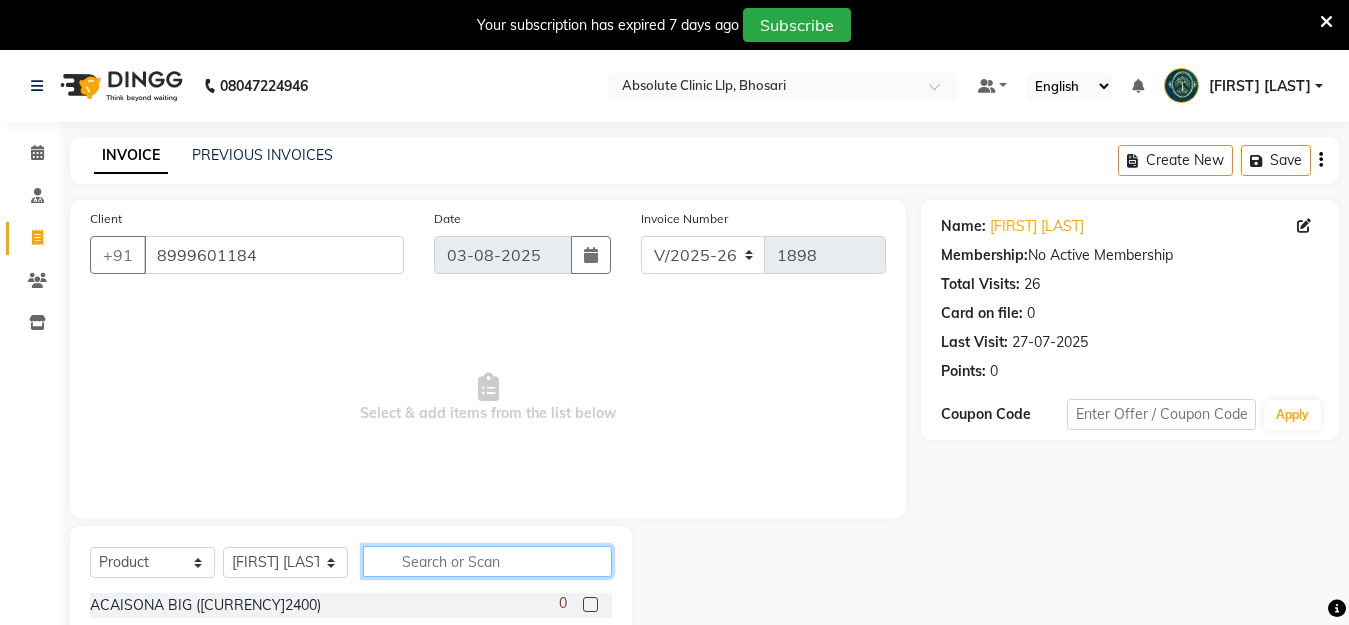 click 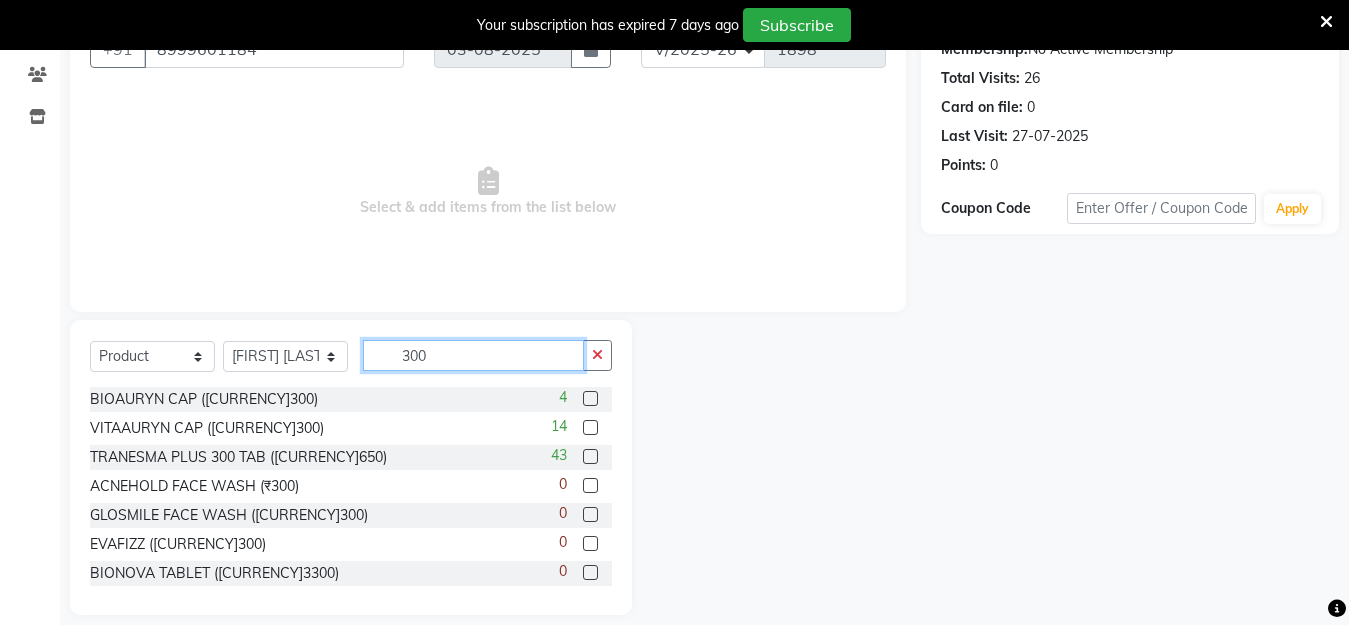 scroll, scrollTop: 226, scrollLeft: 0, axis: vertical 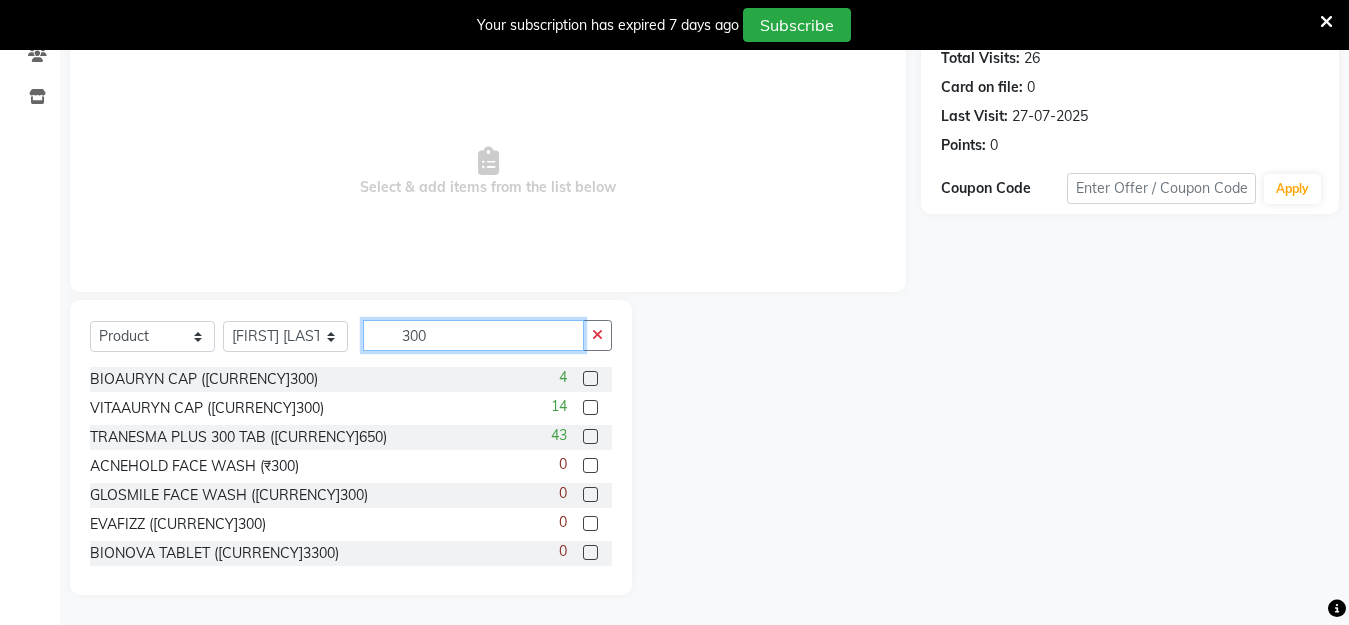 type on "300" 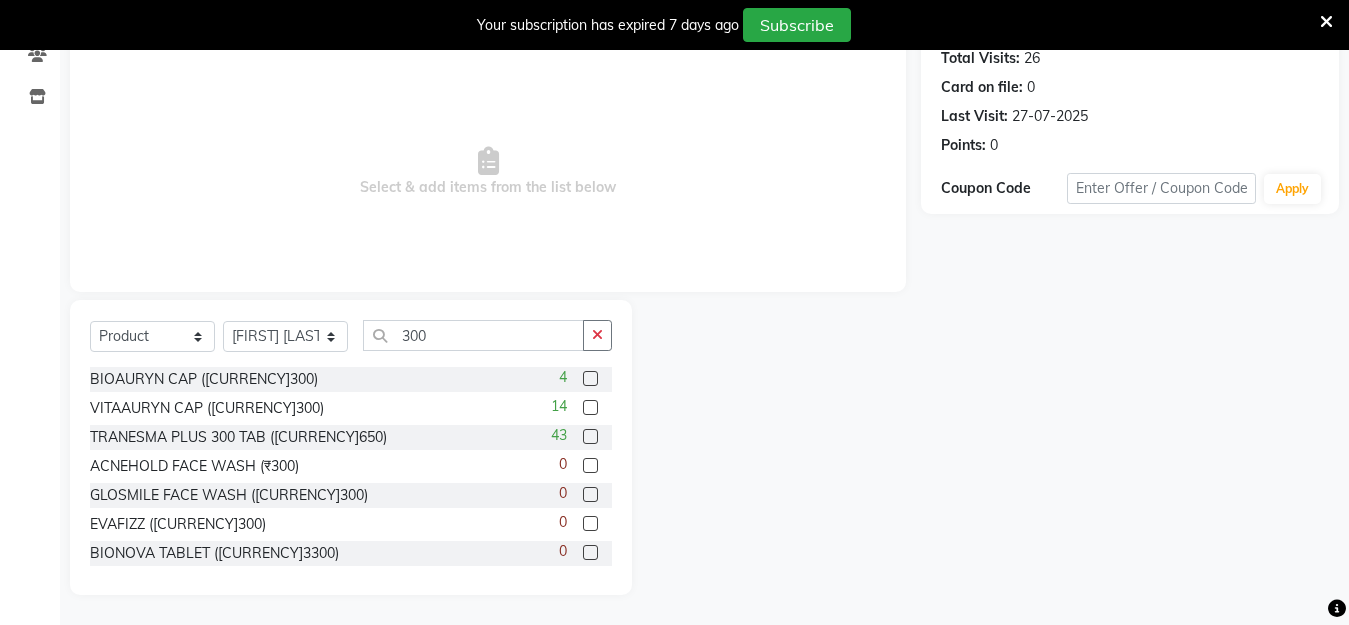 click 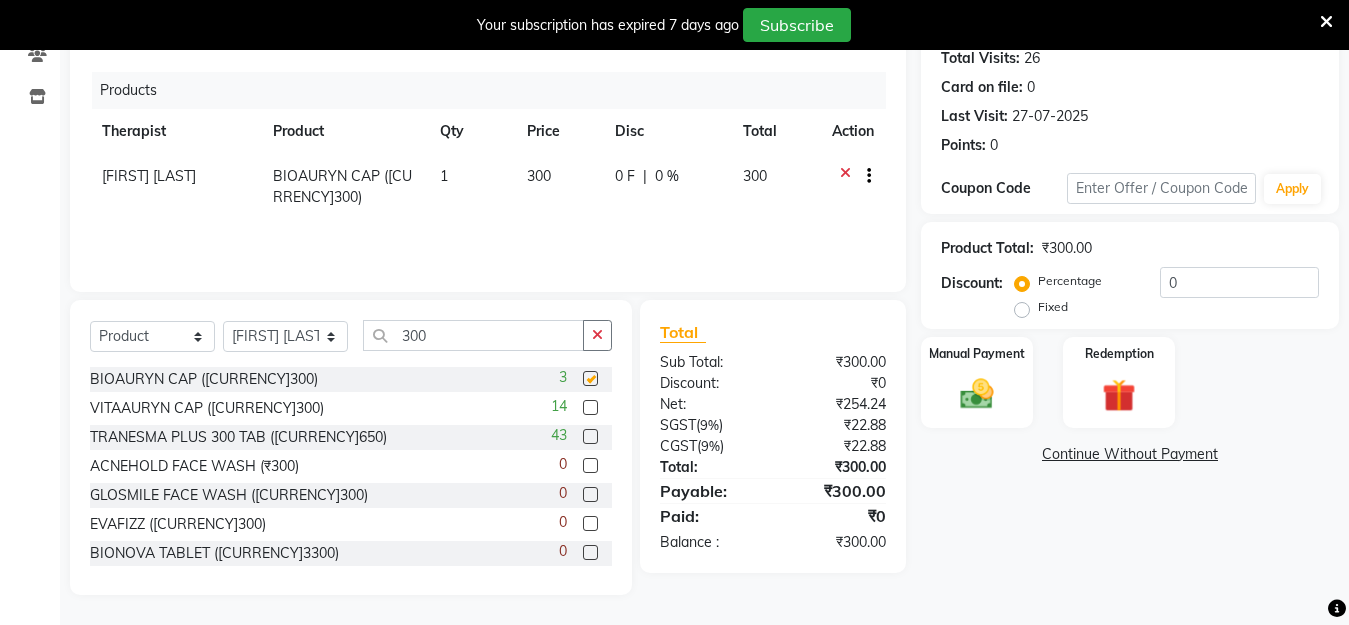 checkbox on "false" 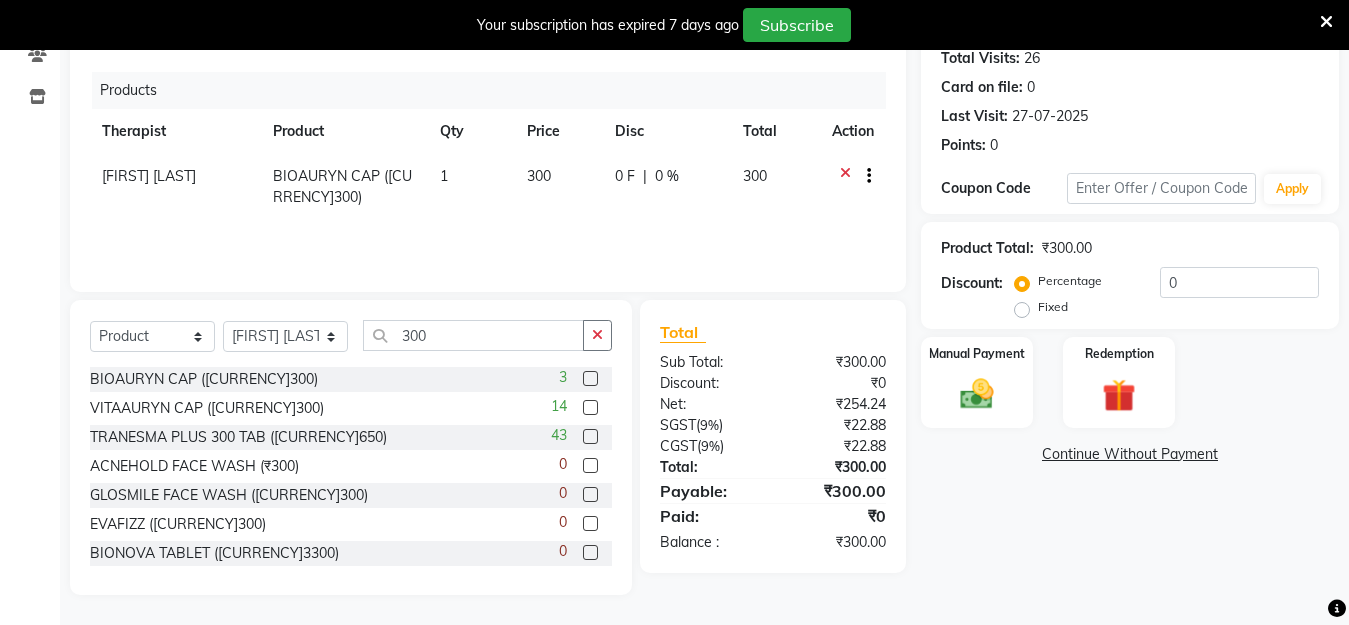 click on "1" 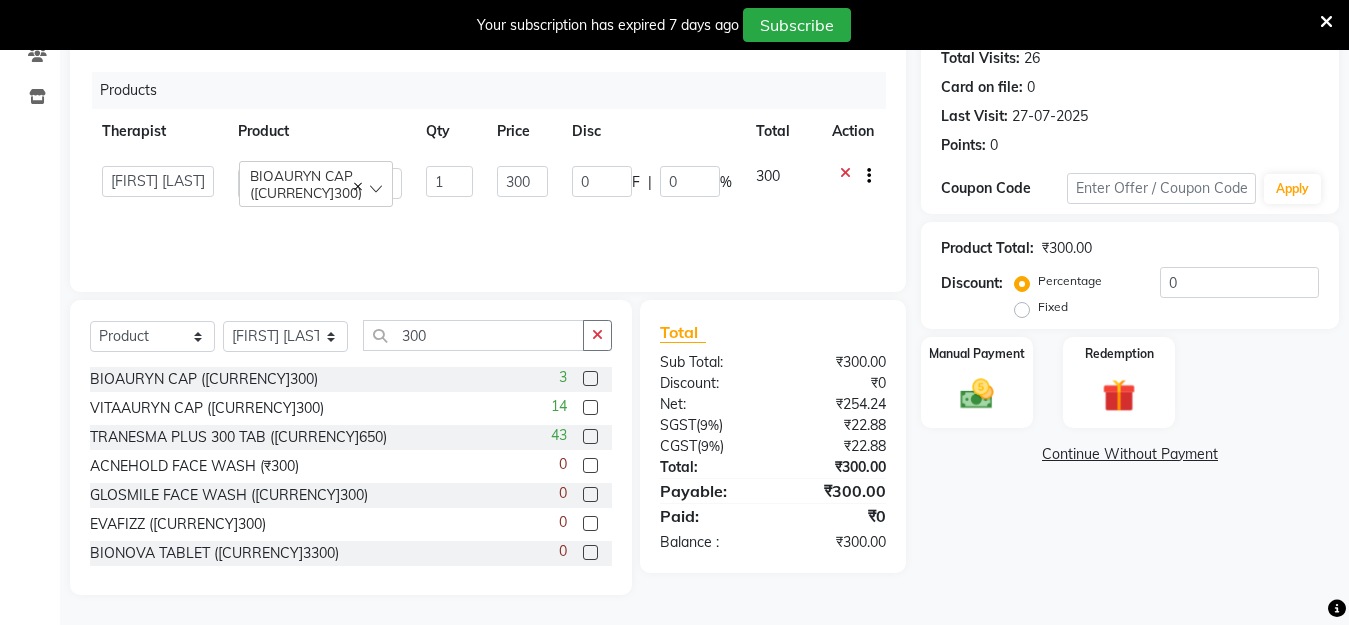click on "1" 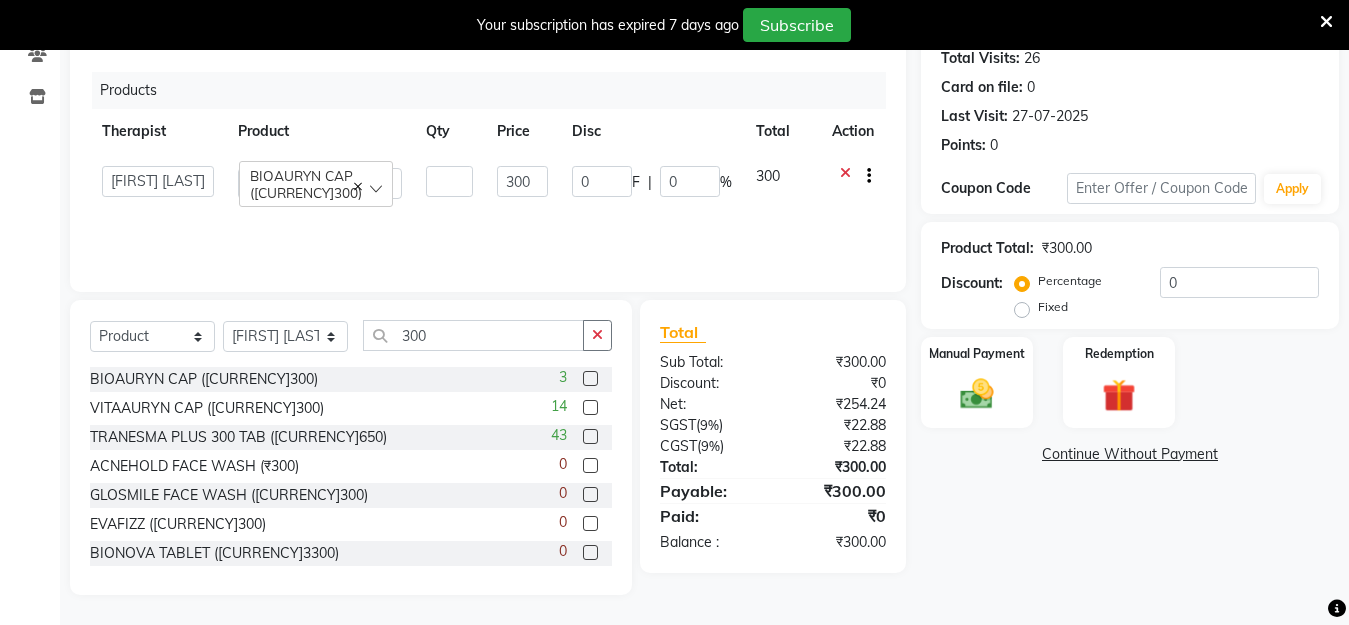 type on "2" 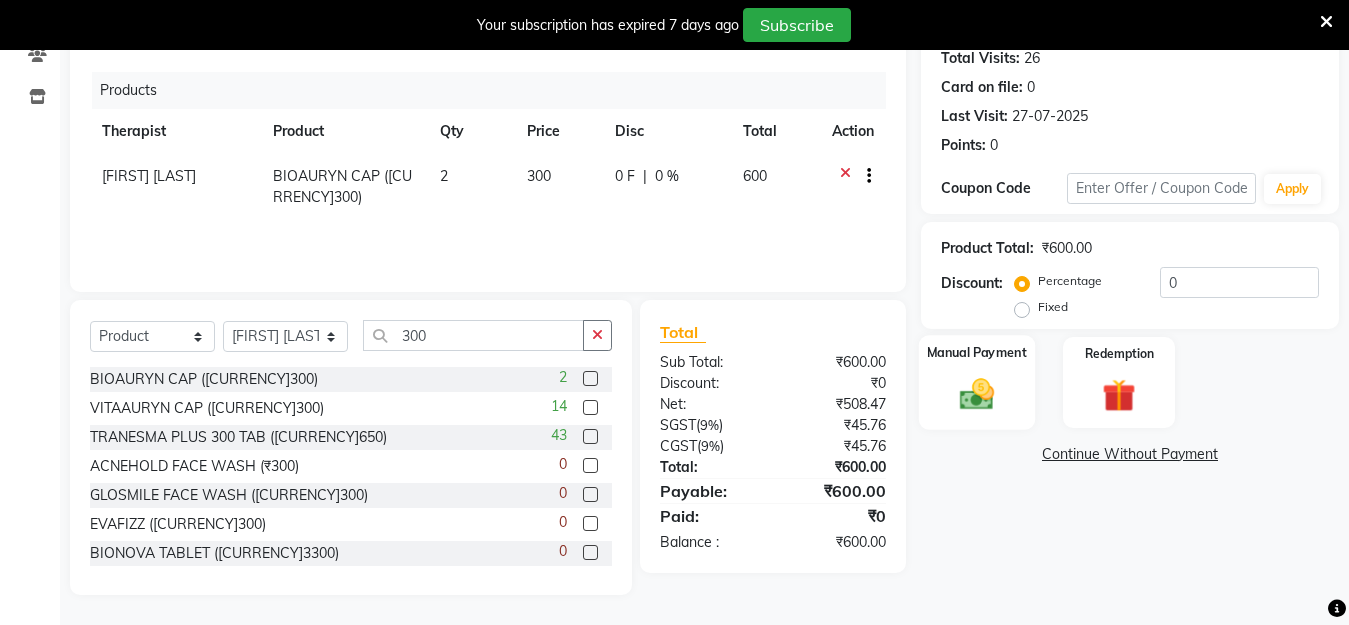 click on "Manual Payment" 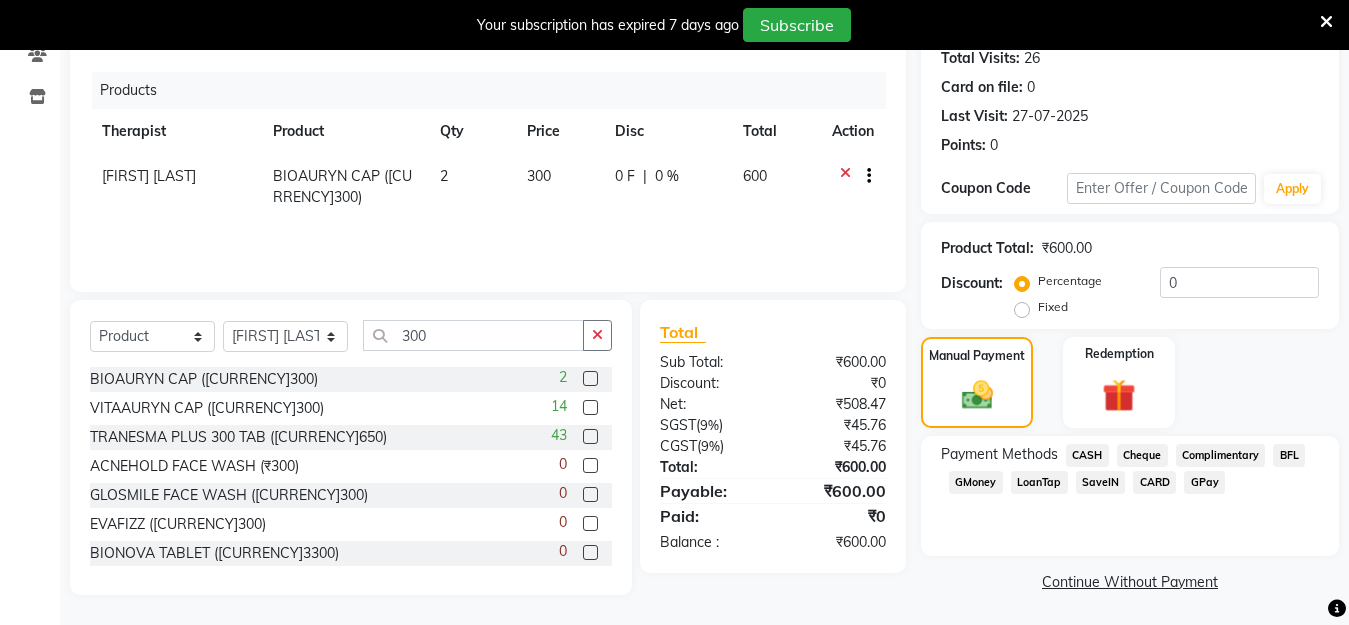click on "GPay" 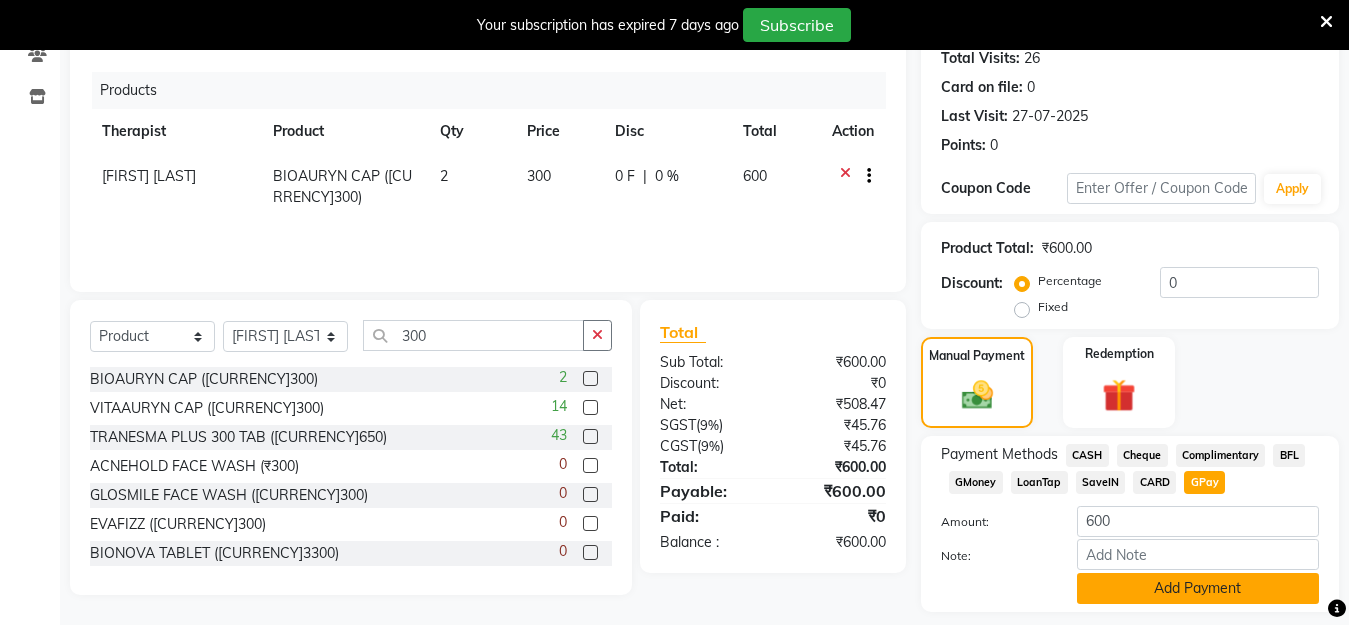 click on "Add Payment" 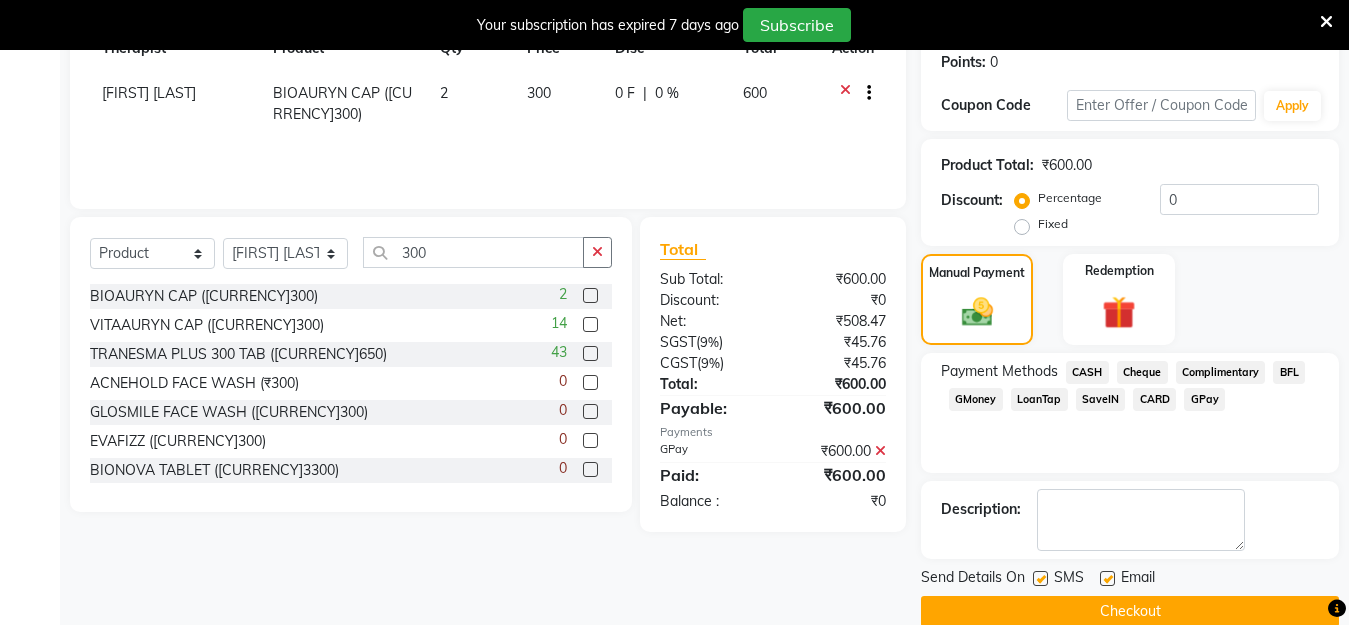 scroll, scrollTop: 341, scrollLeft: 0, axis: vertical 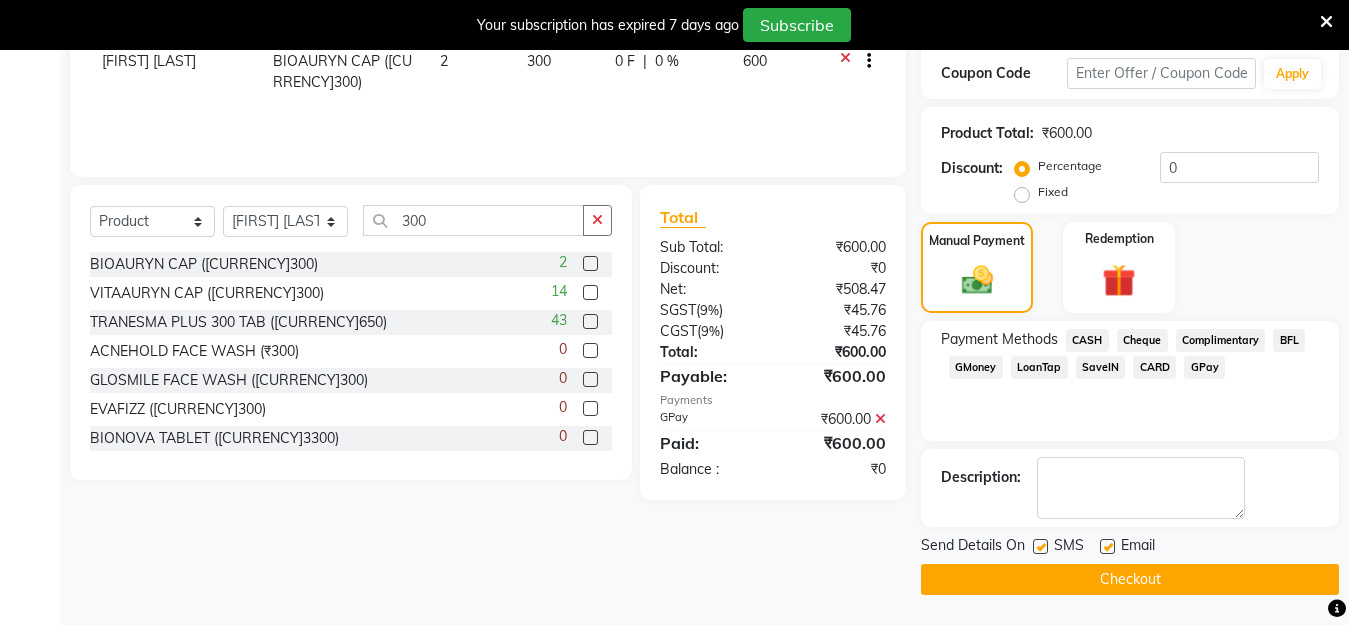click on "Checkout" 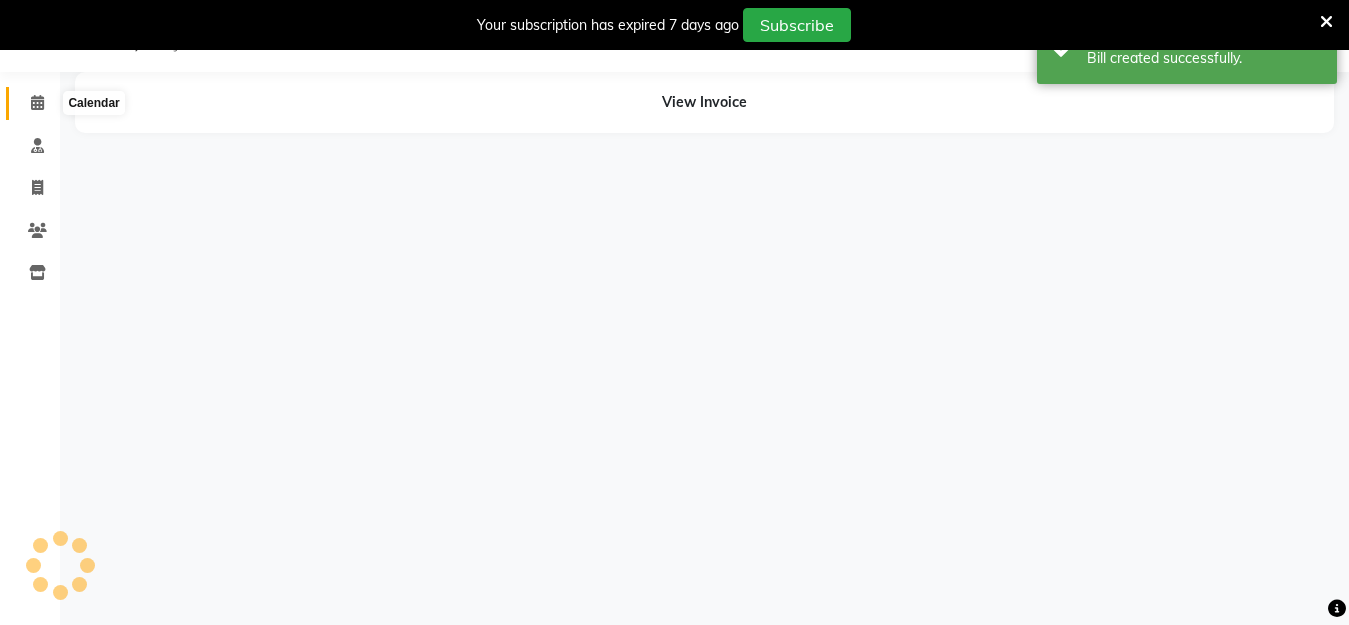 click 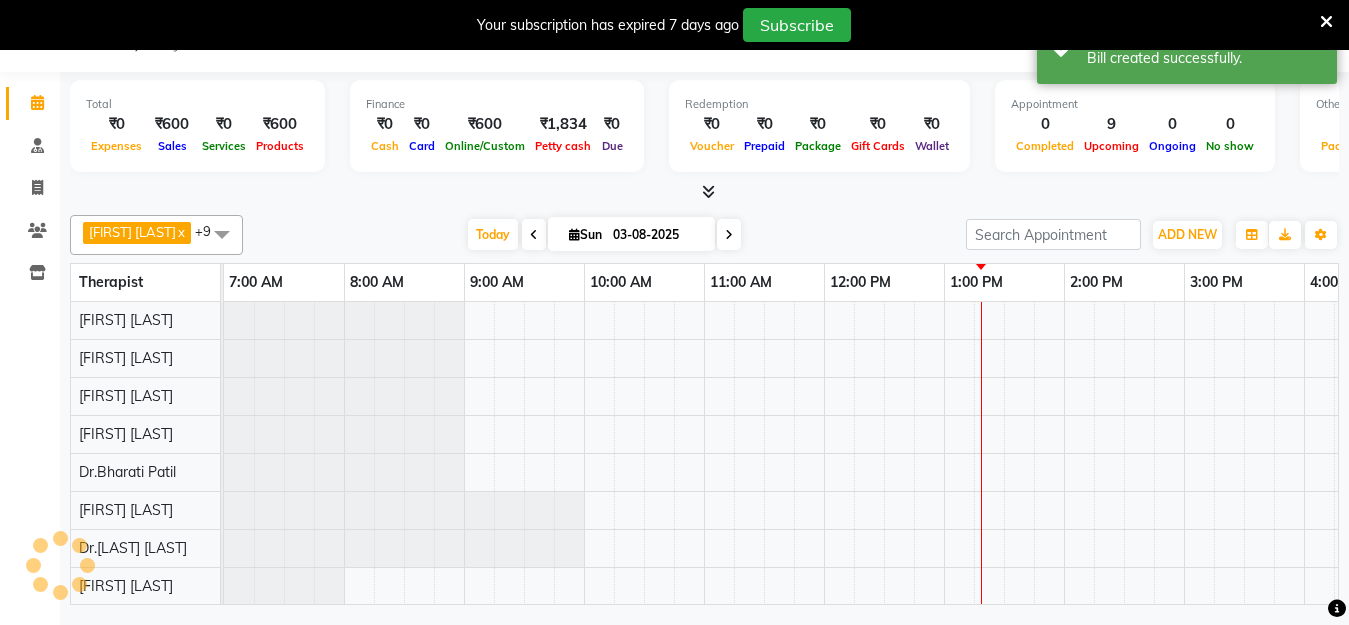 scroll, scrollTop: 0, scrollLeft: 0, axis: both 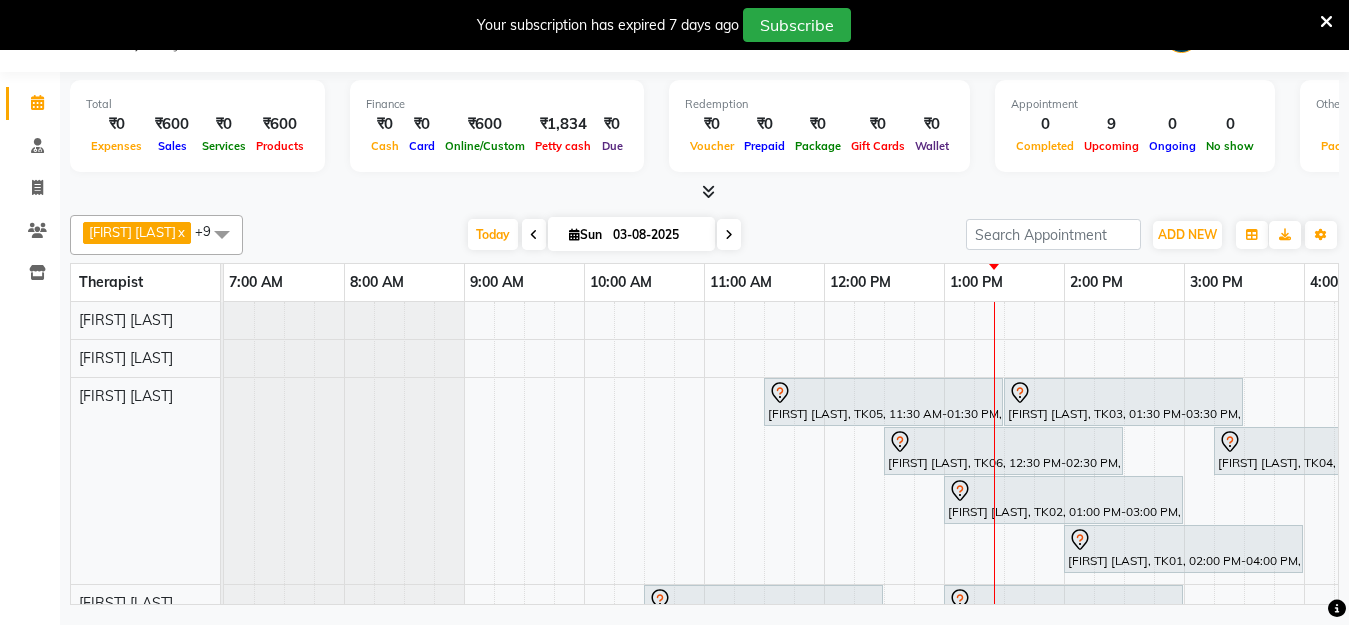 click on "Calendar  Consultation  Invoice  Clients  Inventory Completed InProgress Upcoming Dropped Tentative Check-In Confirm Bookings Generate Report Segments Page Builder" 